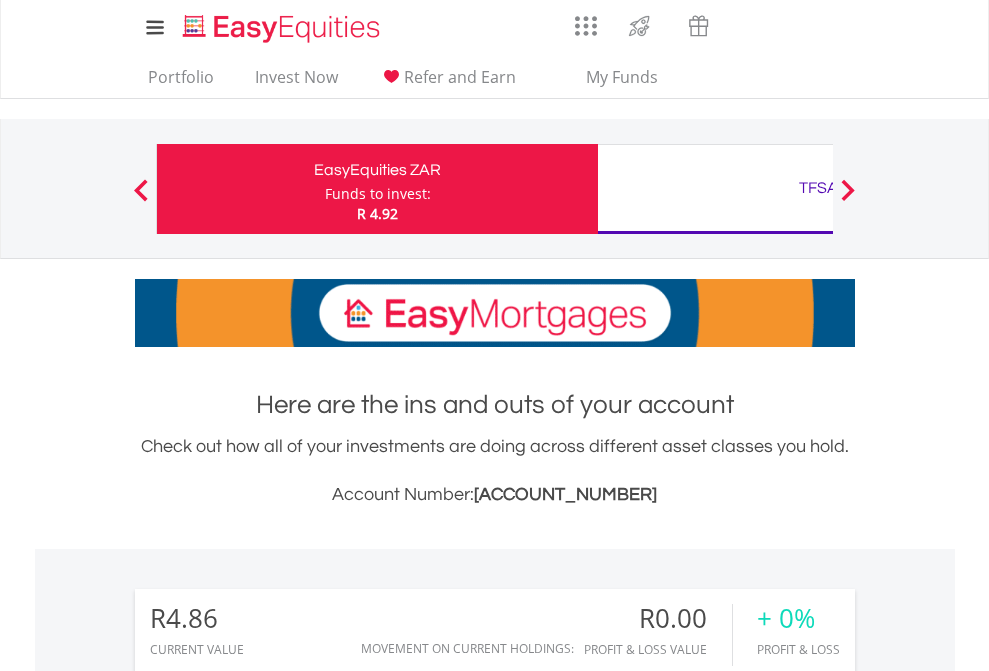 scroll, scrollTop: 0, scrollLeft: 0, axis: both 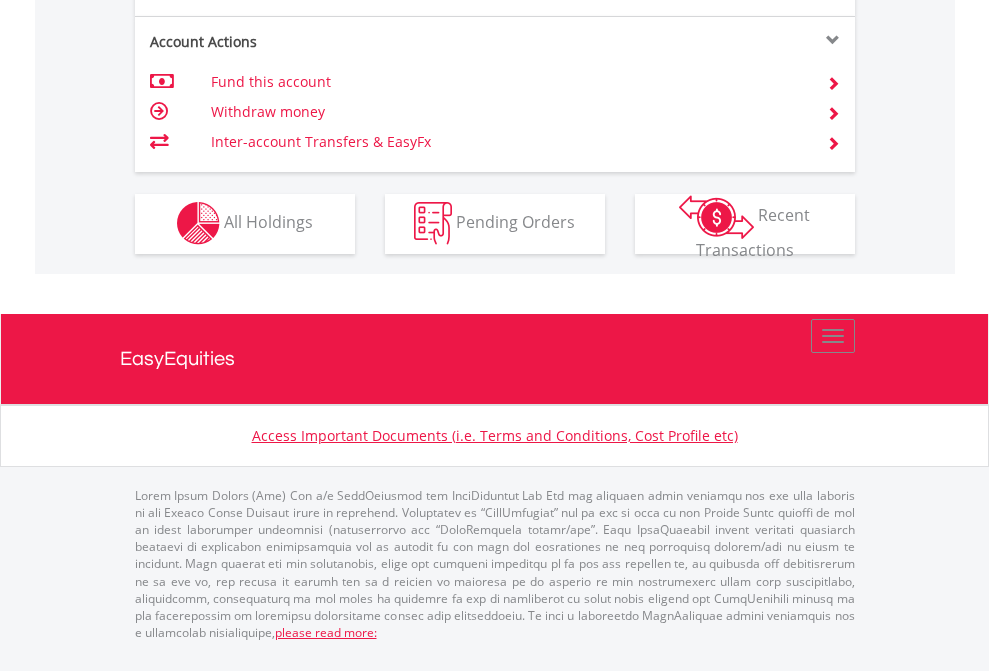 click on "Investment types" at bounding box center [706, -353] 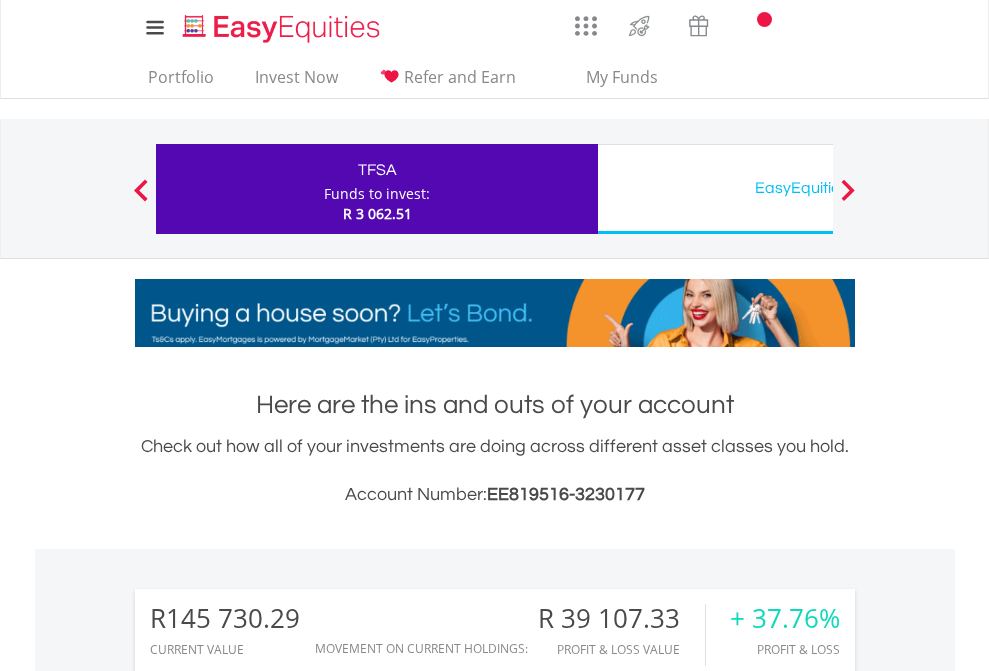 scroll, scrollTop: 0, scrollLeft: 0, axis: both 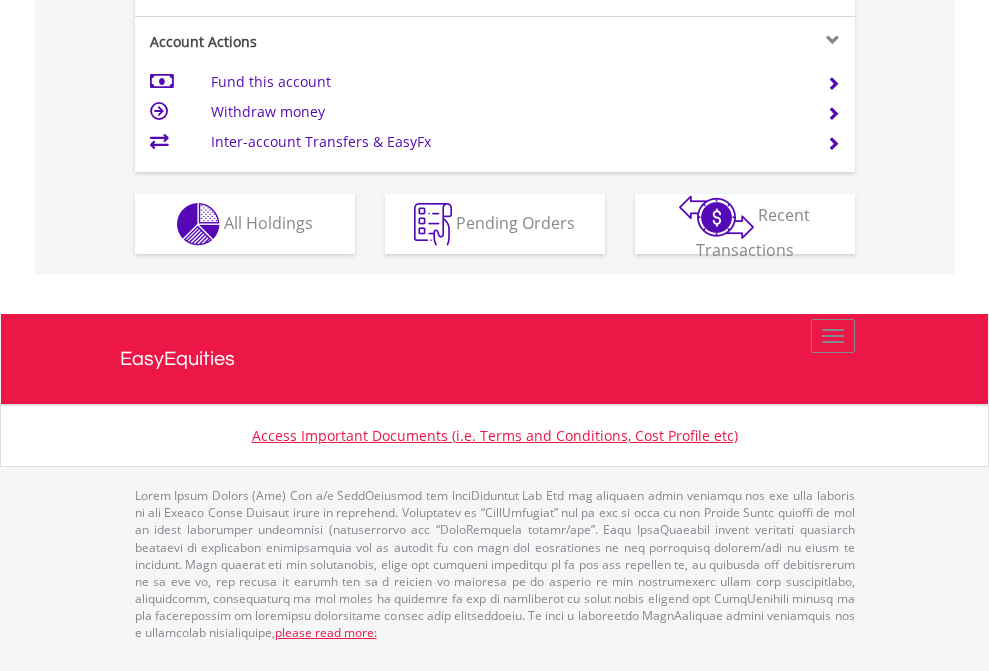 click on "Investment types" at bounding box center (706, -337) 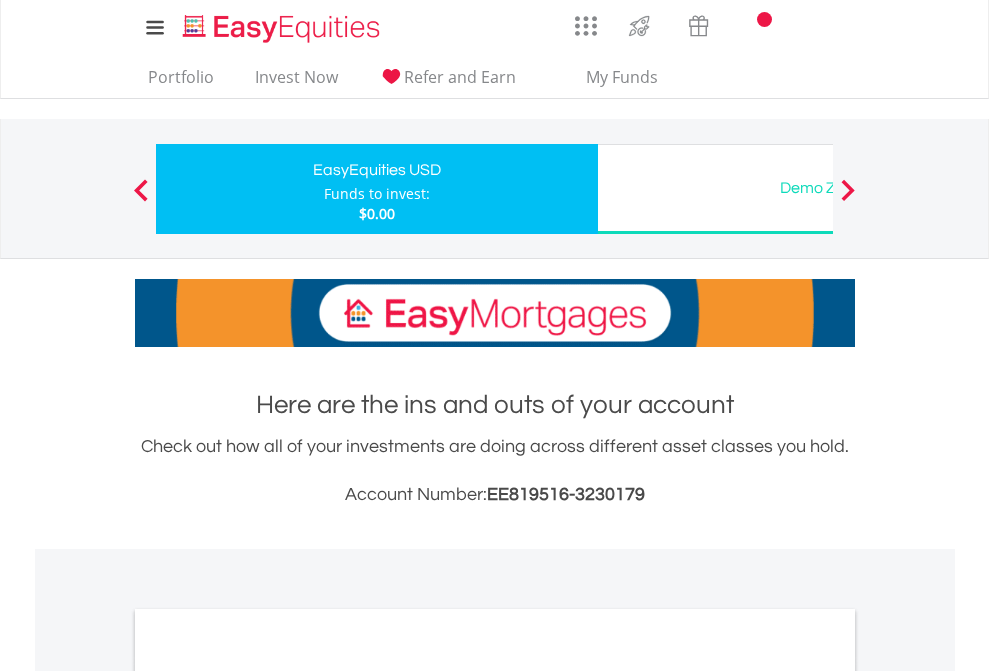 scroll, scrollTop: 0, scrollLeft: 0, axis: both 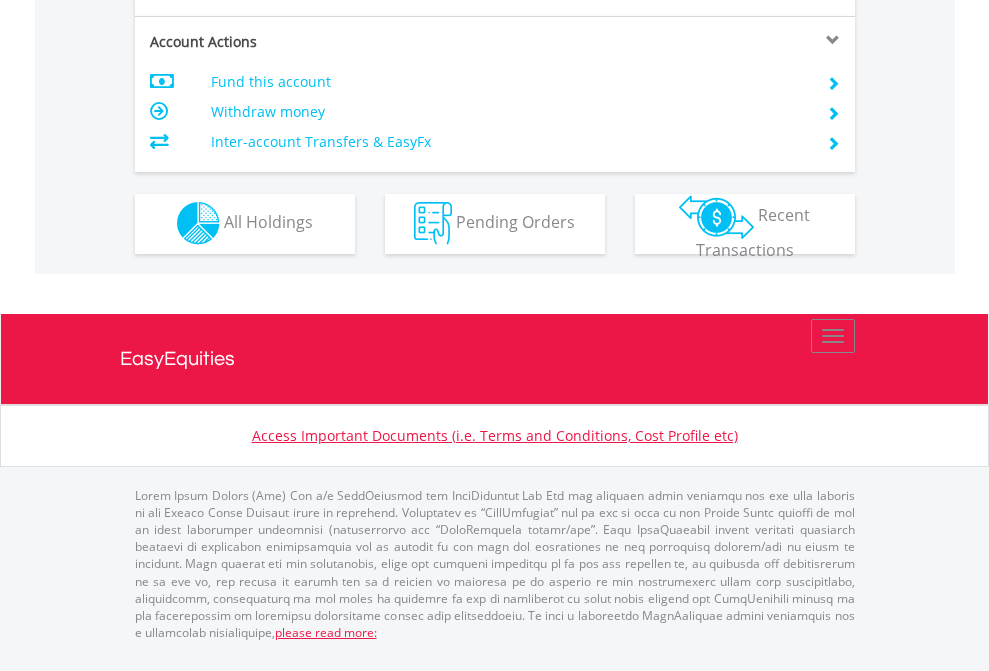 click on "Investment types" at bounding box center (706, -353) 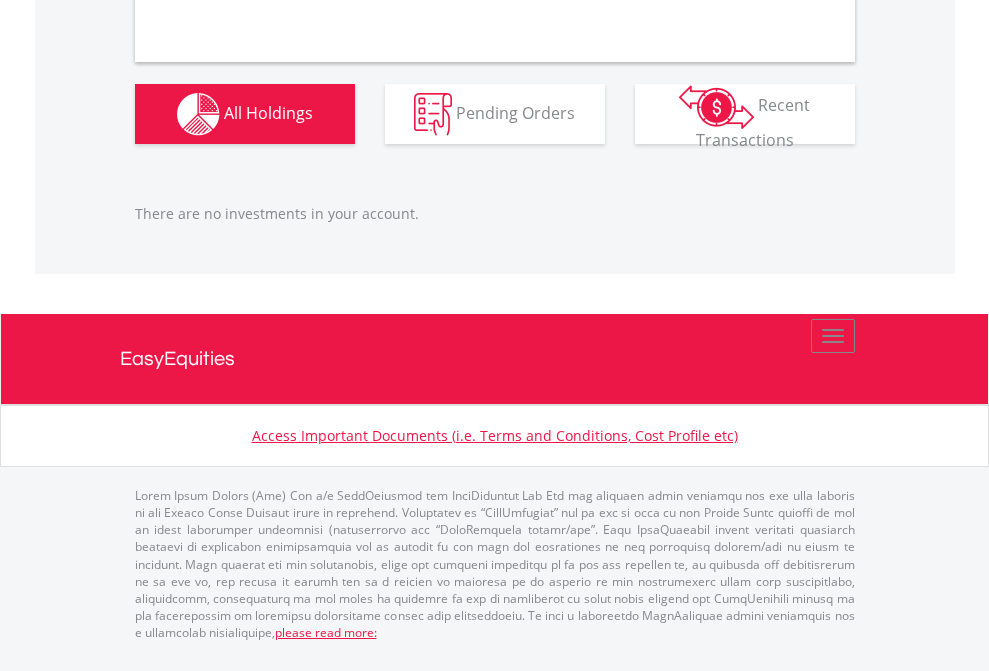 scroll, scrollTop: 1980, scrollLeft: 0, axis: vertical 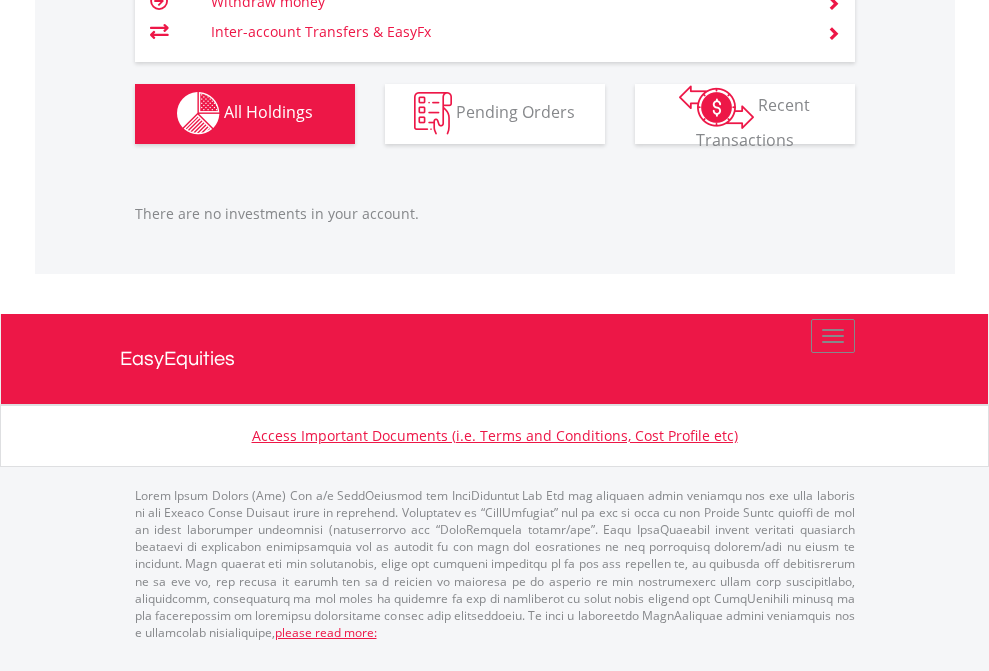 click on "TFSA" at bounding box center [818, -1142] 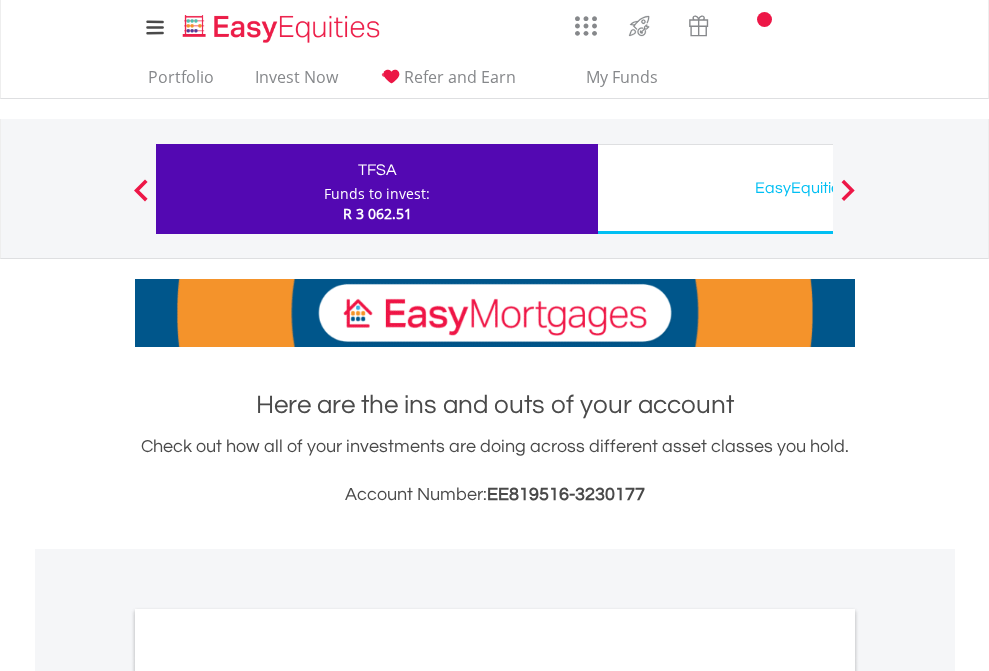 scroll, scrollTop: 1202, scrollLeft: 0, axis: vertical 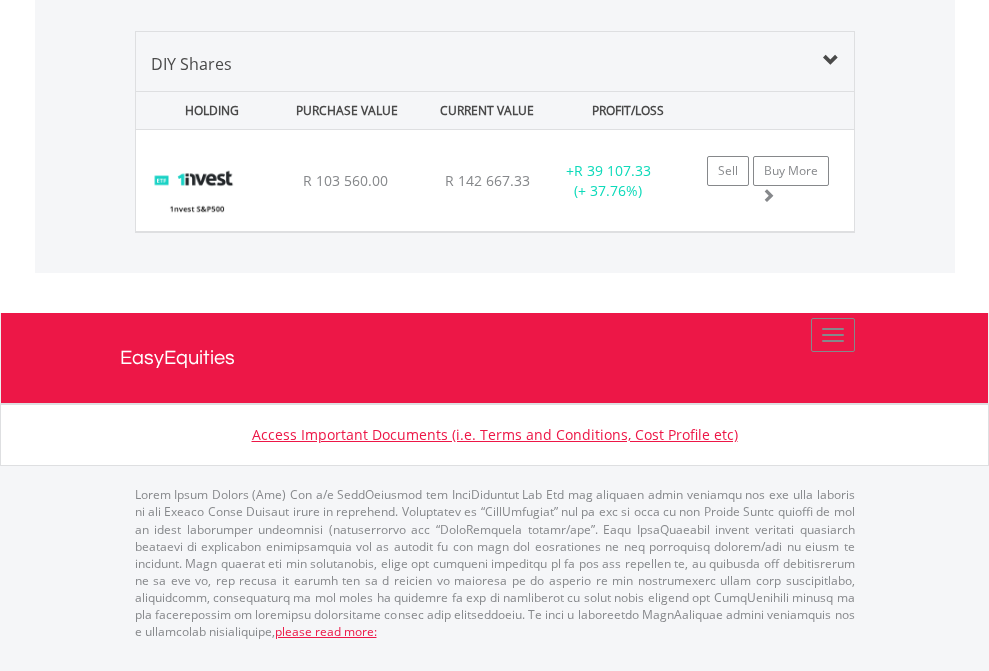 click on "EasyEquities USD" at bounding box center [818, -1419] 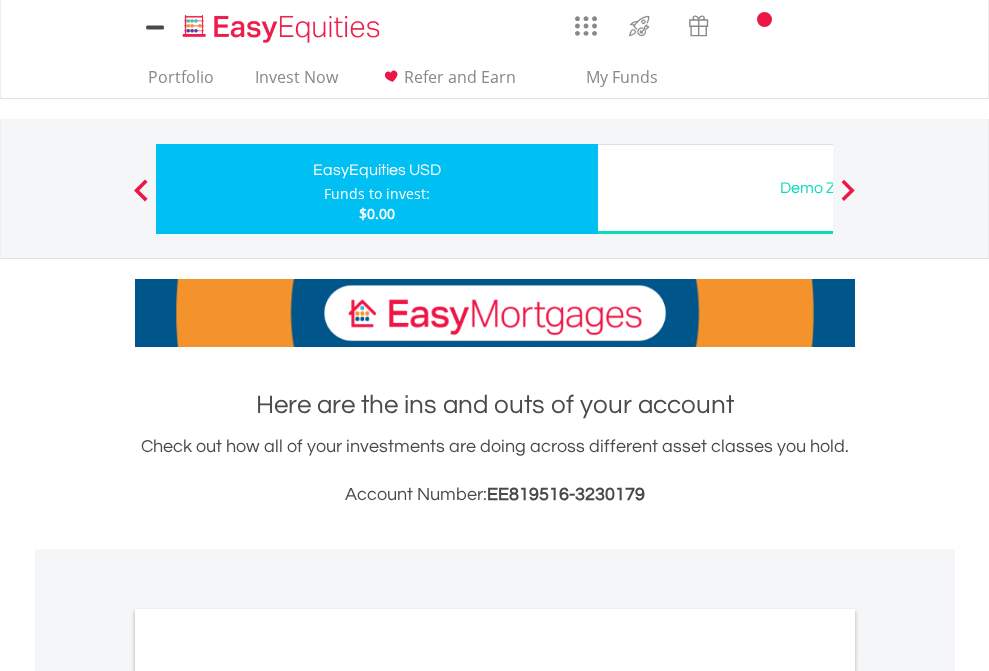 scroll, scrollTop: 0, scrollLeft: 0, axis: both 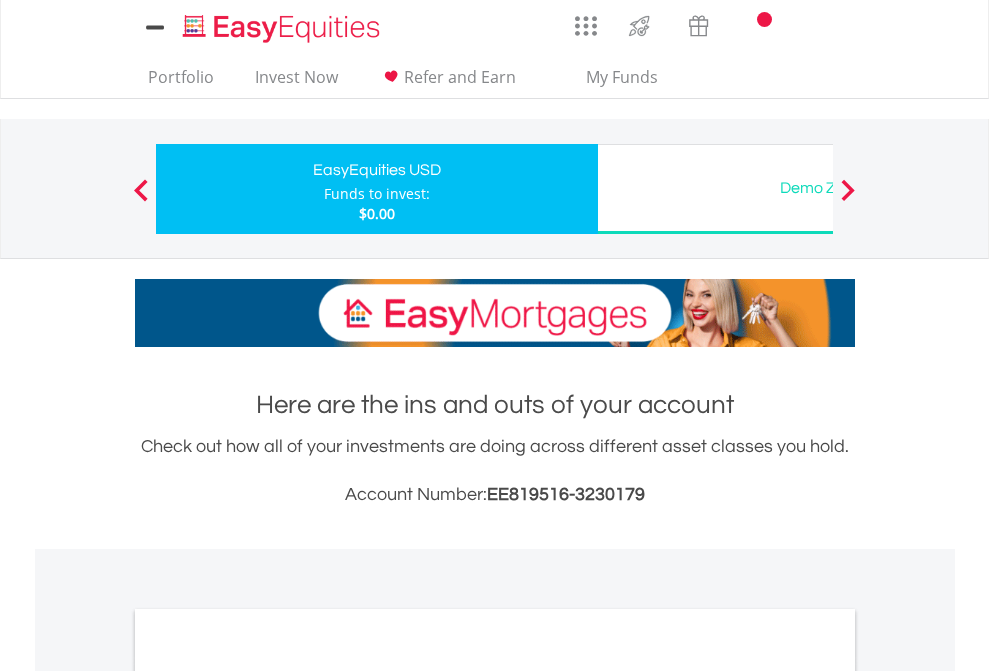 click on "All Holdings" at bounding box center (268, 1096) 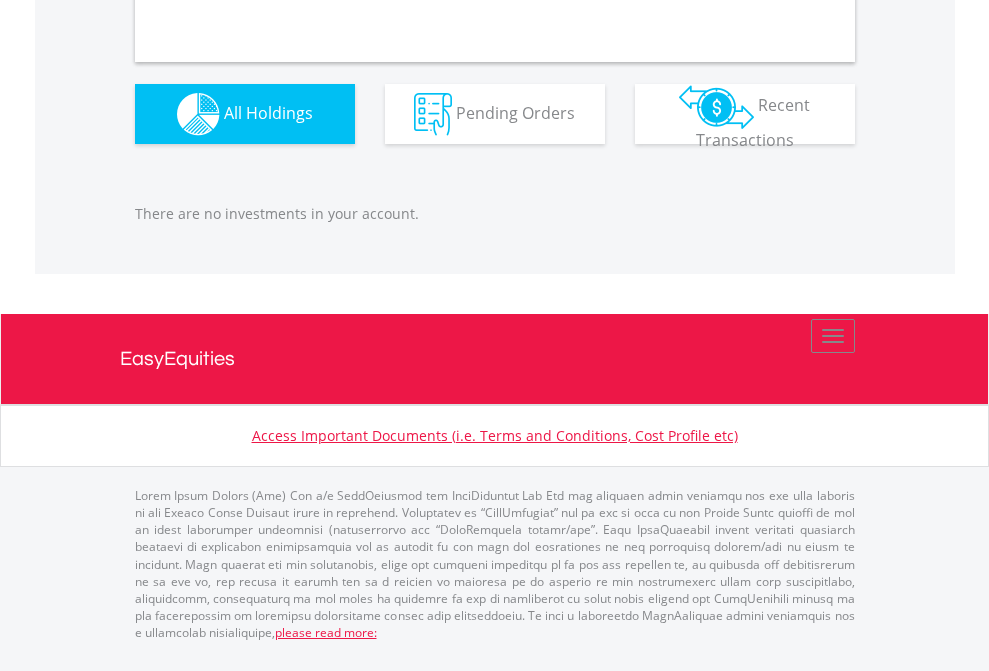 scroll, scrollTop: 1980, scrollLeft: 0, axis: vertical 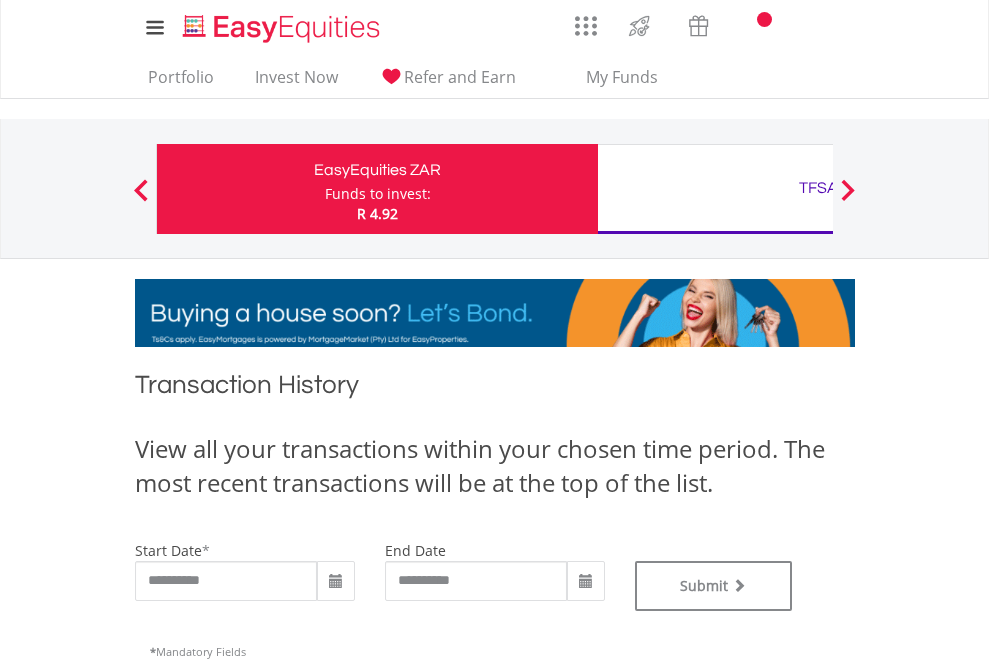 type on "**********" 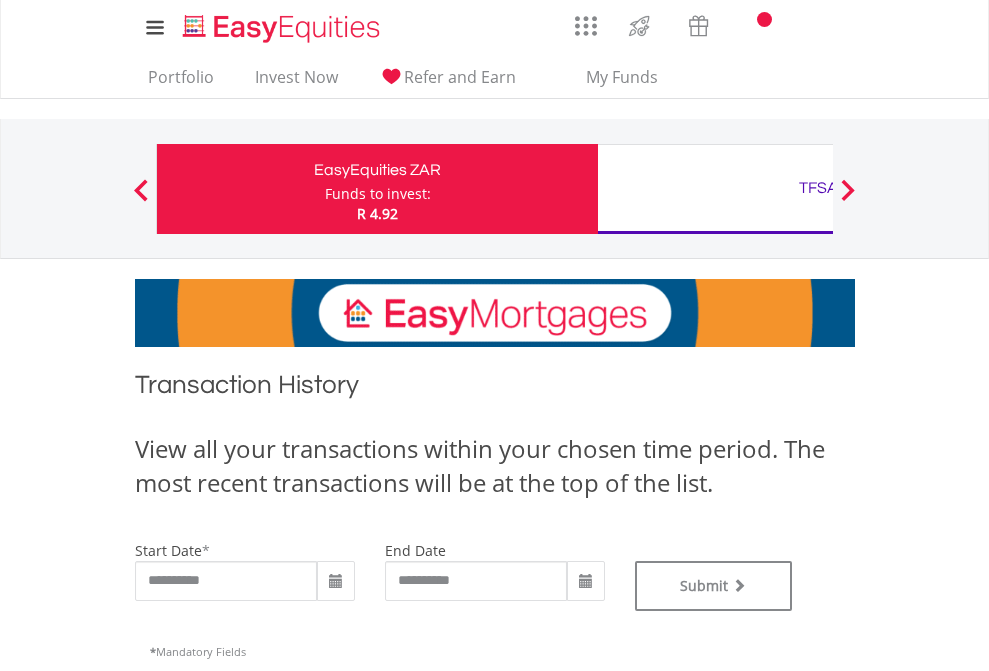 type on "**********" 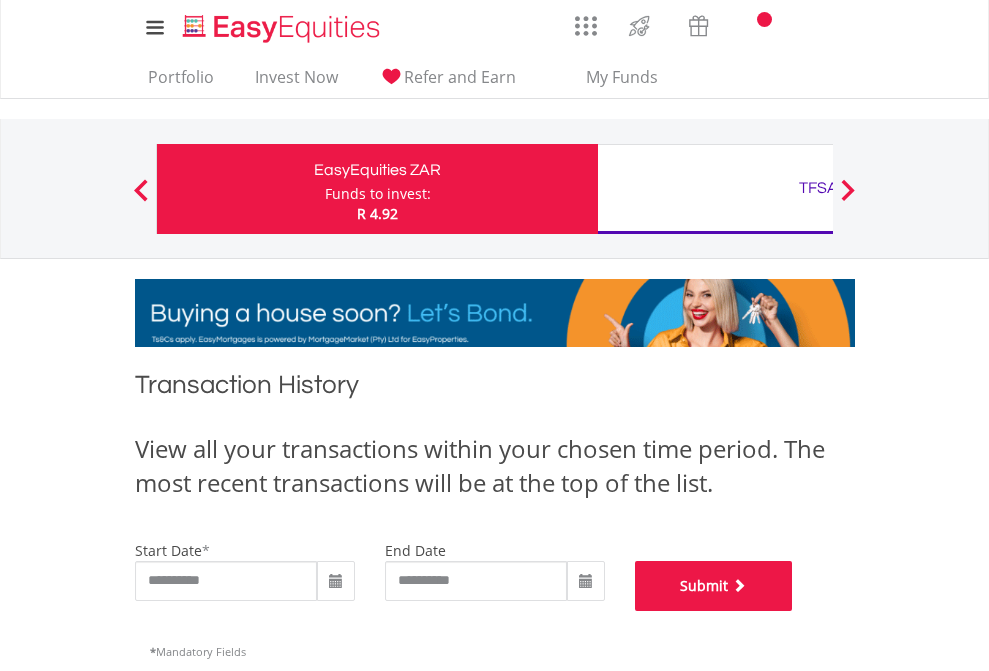 click on "Submit" at bounding box center (714, 586) 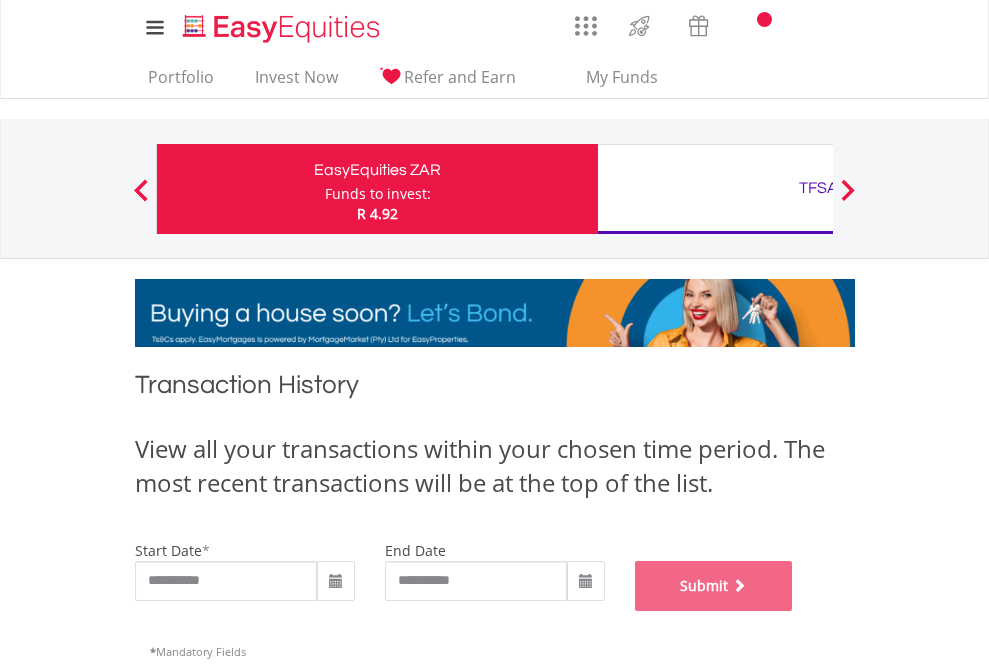 scroll, scrollTop: 811, scrollLeft: 0, axis: vertical 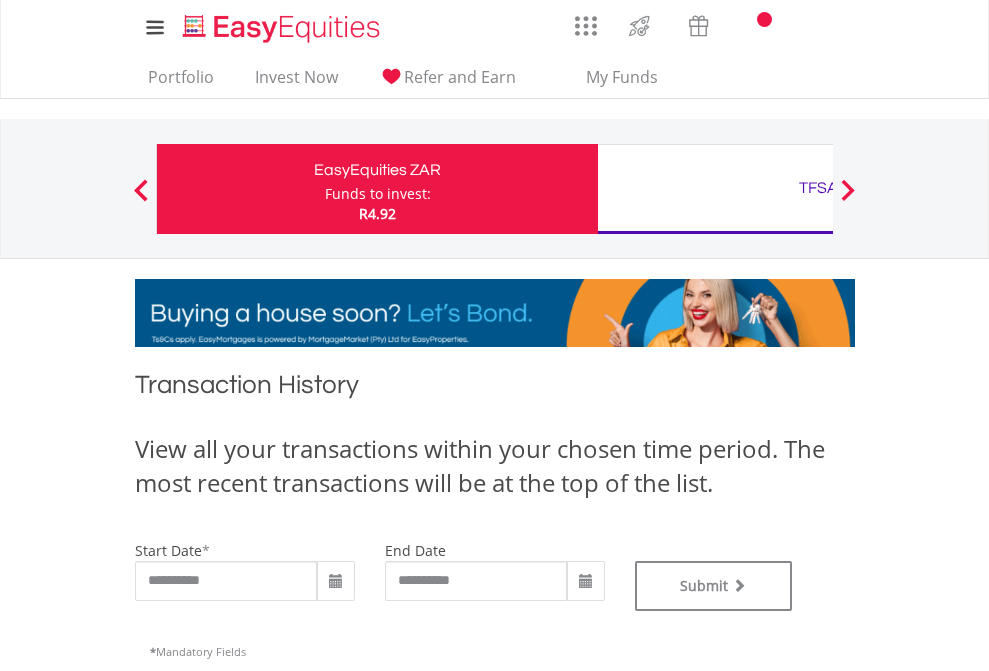 click on "TFSA" at bounding box center [818, 188] 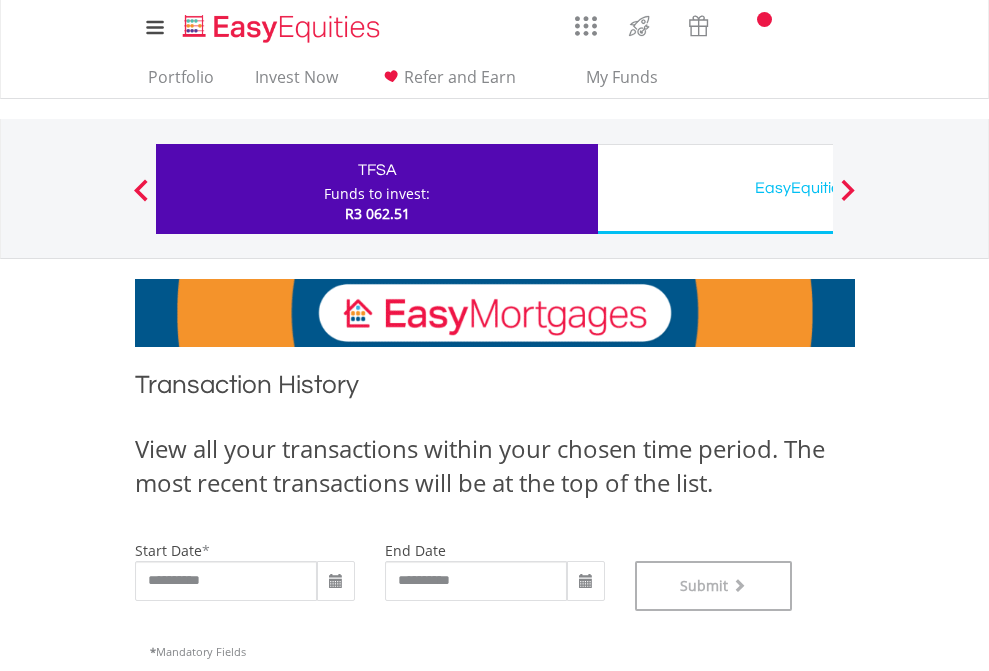 scroll, scrollTop: 811, scrollLeft: 0, axis: vertical 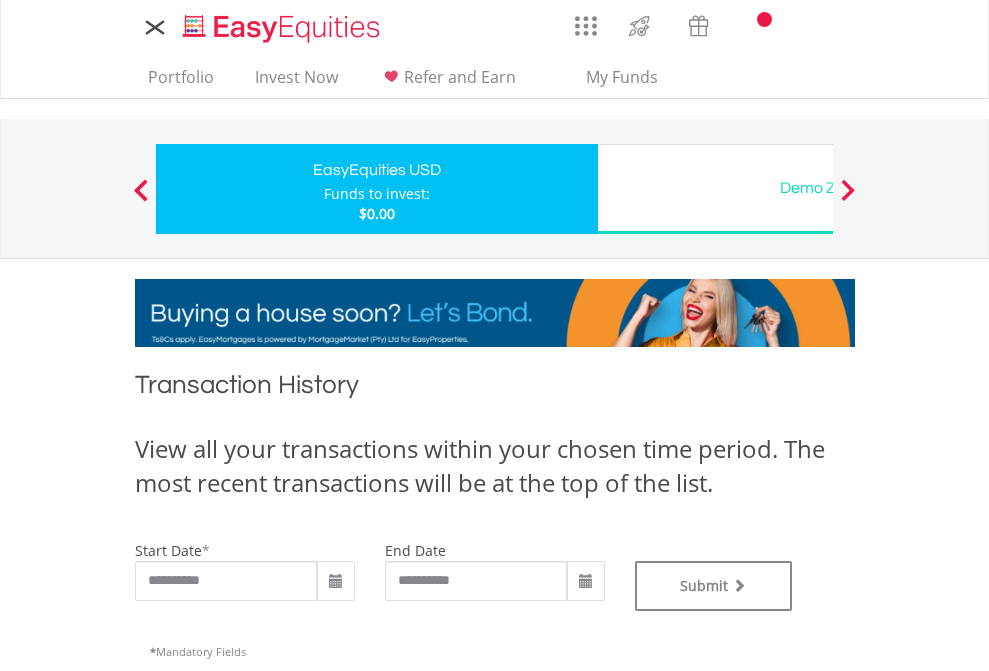 type on "**********" 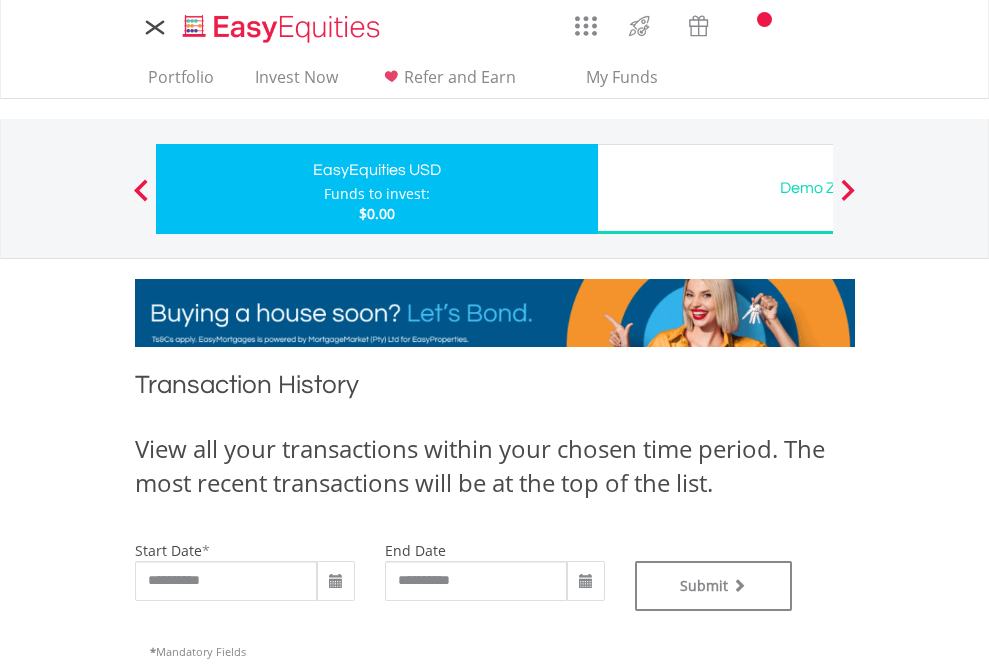 type on "**********" 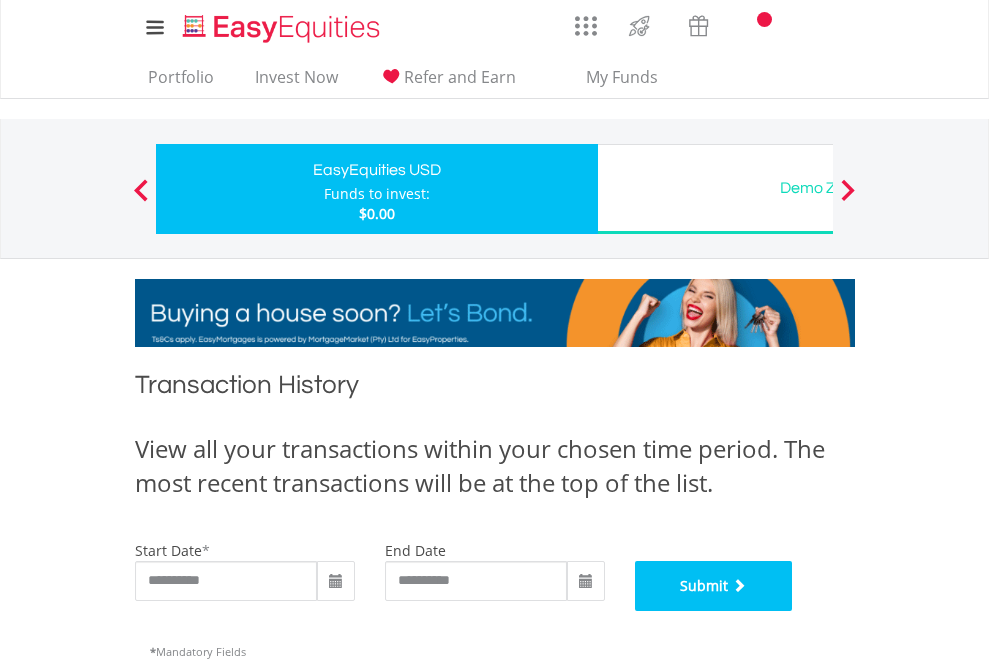 click on "Submit" at bounding box center (714, 586) 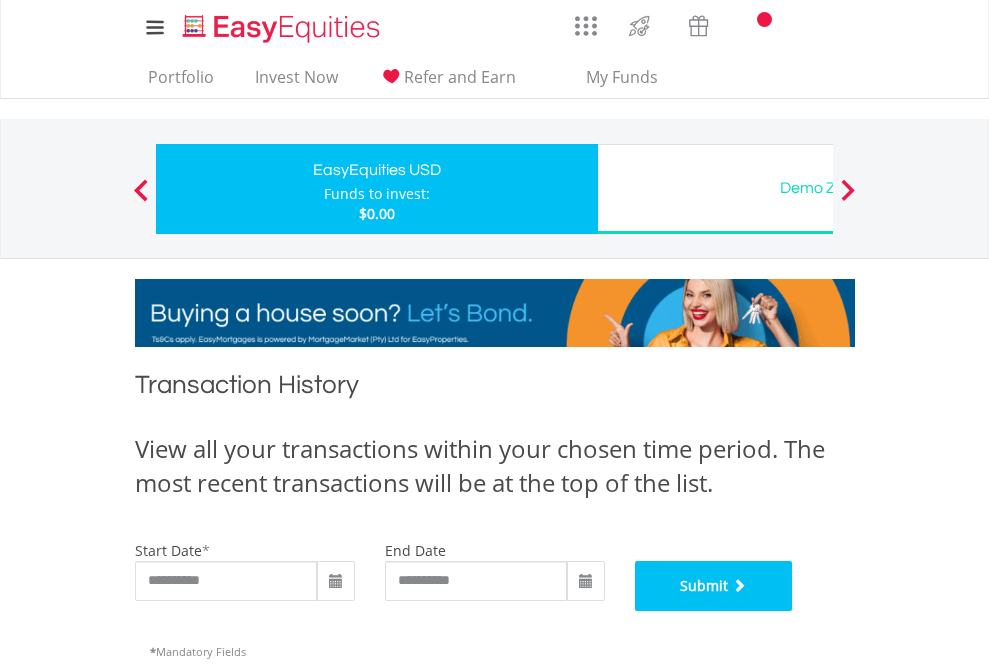scroll, scrollTop: 811, scrollLeft: 0, axis: vertical 